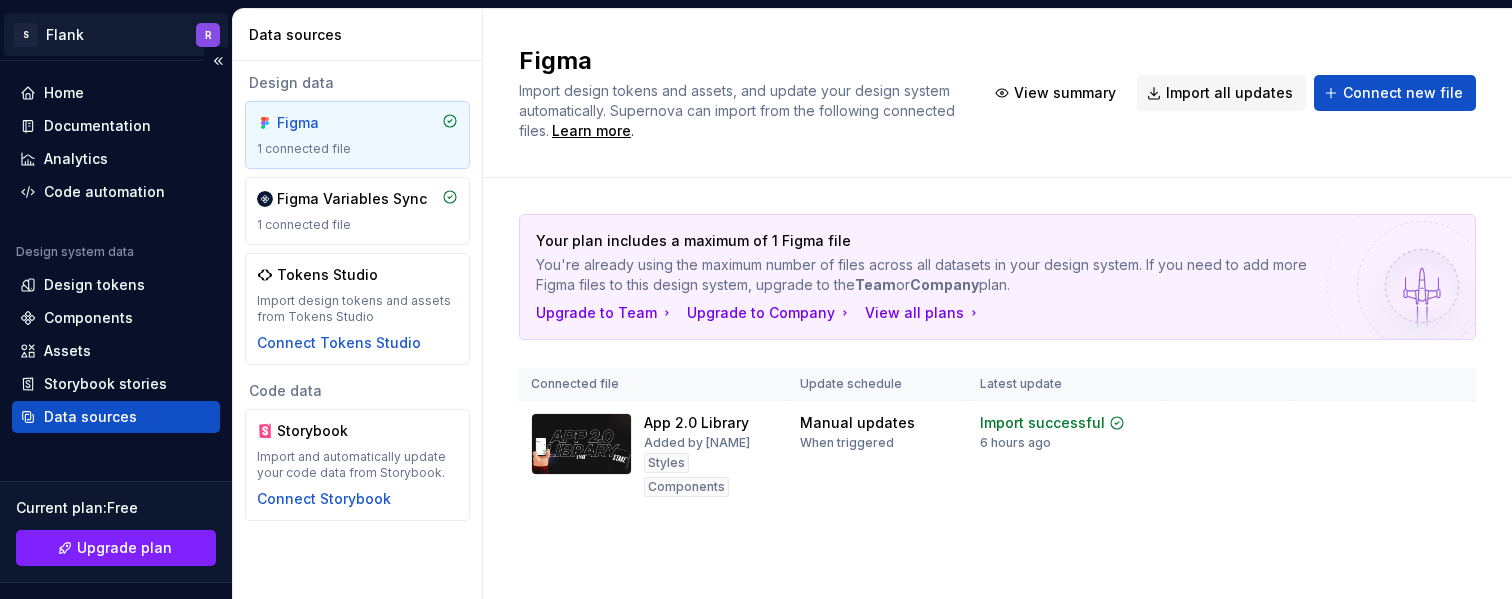 scroll, scrollTop: 0, scrollLeft: 0, axis: both 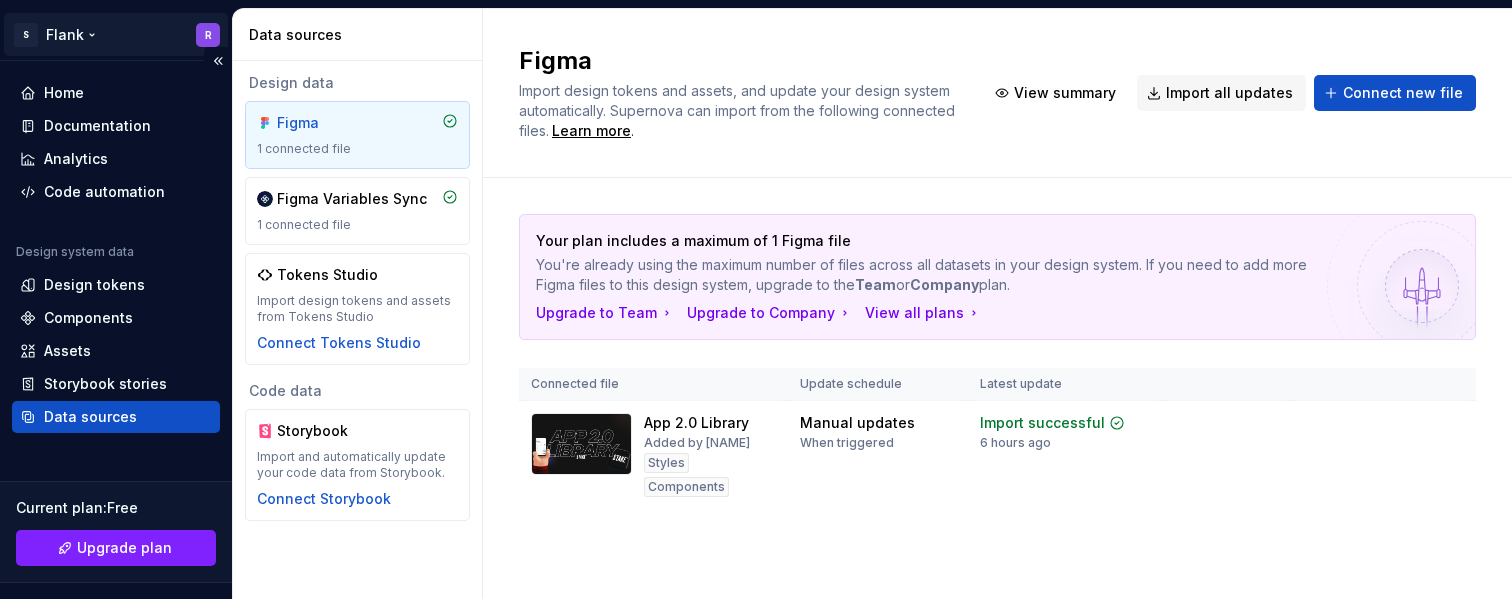 click on "S Flank R Home Documentation Analytics Code automation Design system data Design tokens Components Assets Storybook stories Data sources Current plan :  Free Upgrade plan Notifications Search ⌘K Invite team Settings Contact support Help Data sources Design data Figma 1 connected file Figma Variables Sync 1 connected file Tokens Studio Import design tokens and assets from Tokens Studio Connect Tokens Studio Code data Storybook Import and automatically update your code data from Storybook. Connect Storybook Figma Import design tokens and assets, and update your design system automatically. Supernova can import from the following connected files.   Learn more . View summary Import all updates Connect new file Your plan includes a maximum of 1 Figma file You're already using the maximum number of files across all datasets in your design system. If you need to add more Figma files to this design system, upgrade to the  Team  or  Company  plan. Upgrade to Team Upgrade to Company View all plans Connected file" at bounding box center [756, 299] 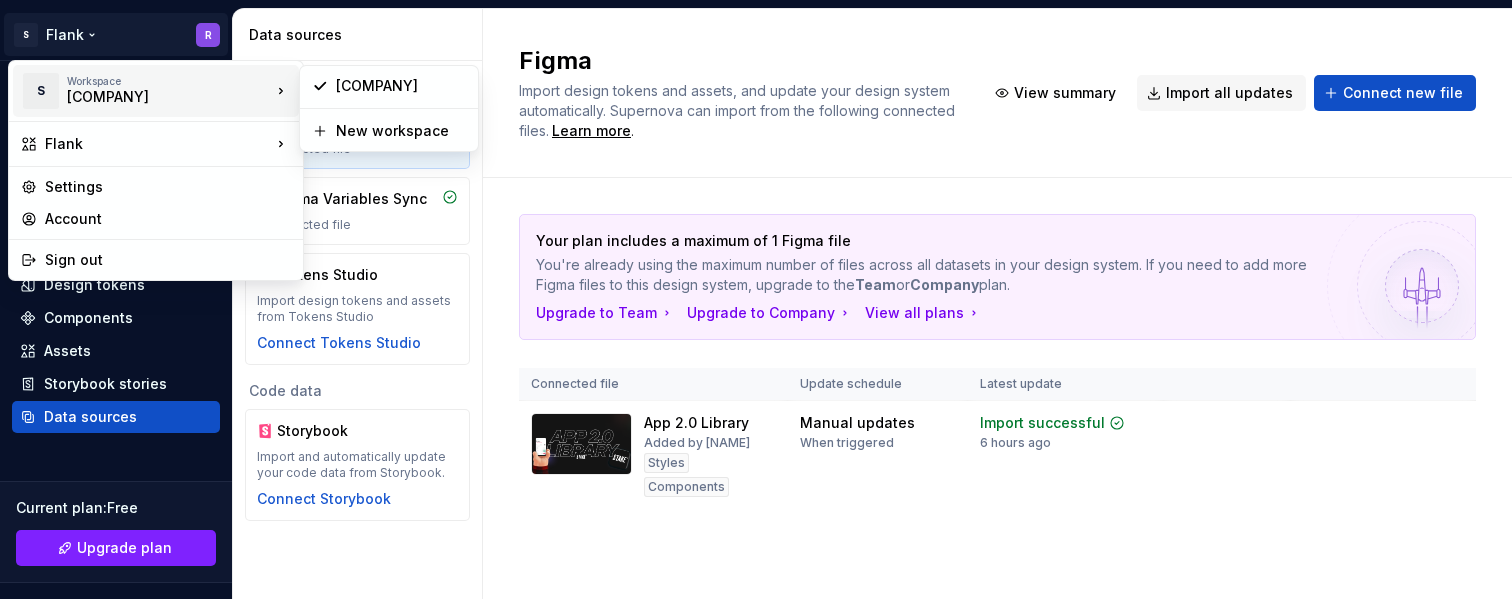 click on "[COMPANY]" at bounding box center (152, 97) 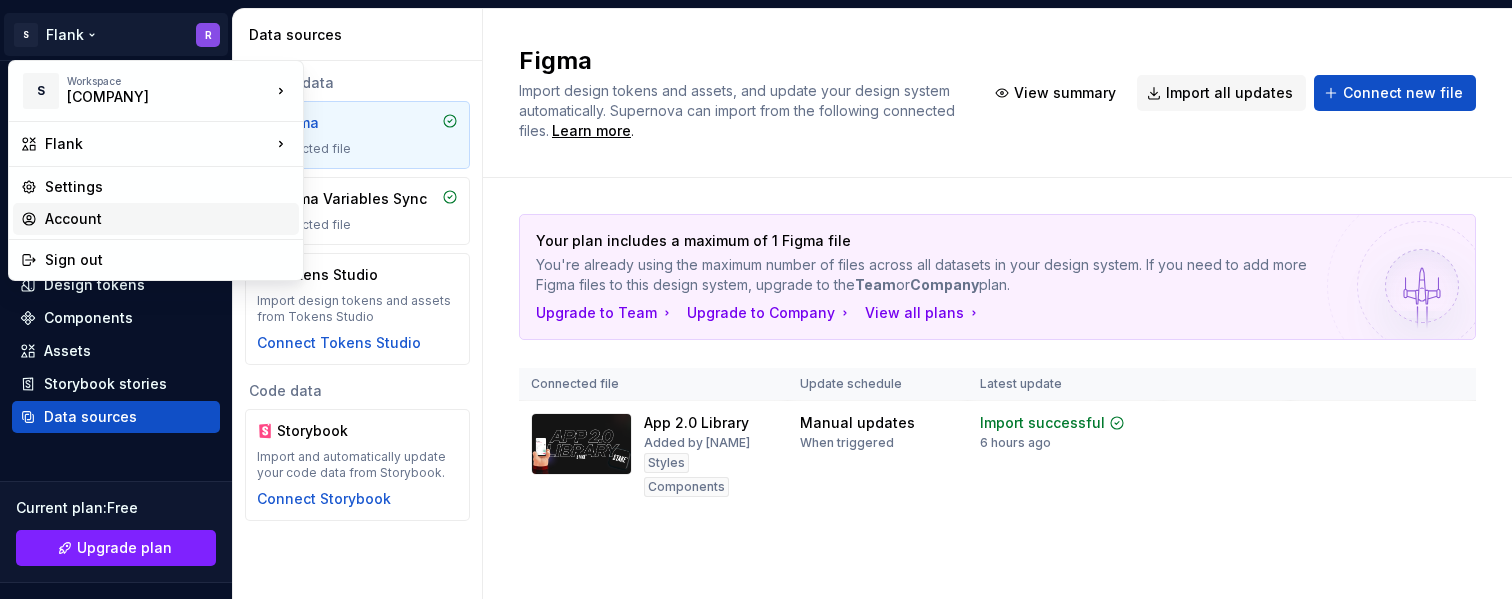 click on "Account" at bounding box center (168, 219) 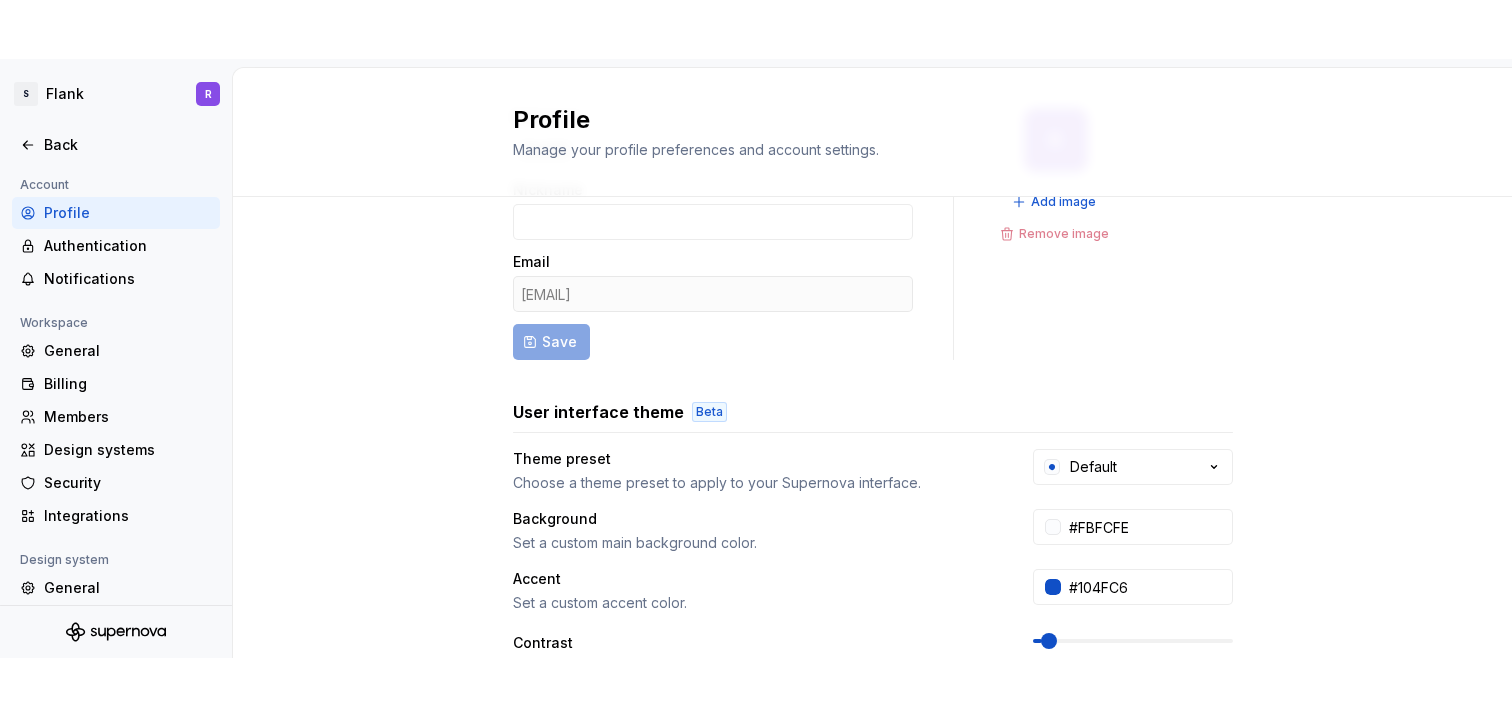 scroll, scrollTop: 122, scrollLeft: 0, axis: vertical 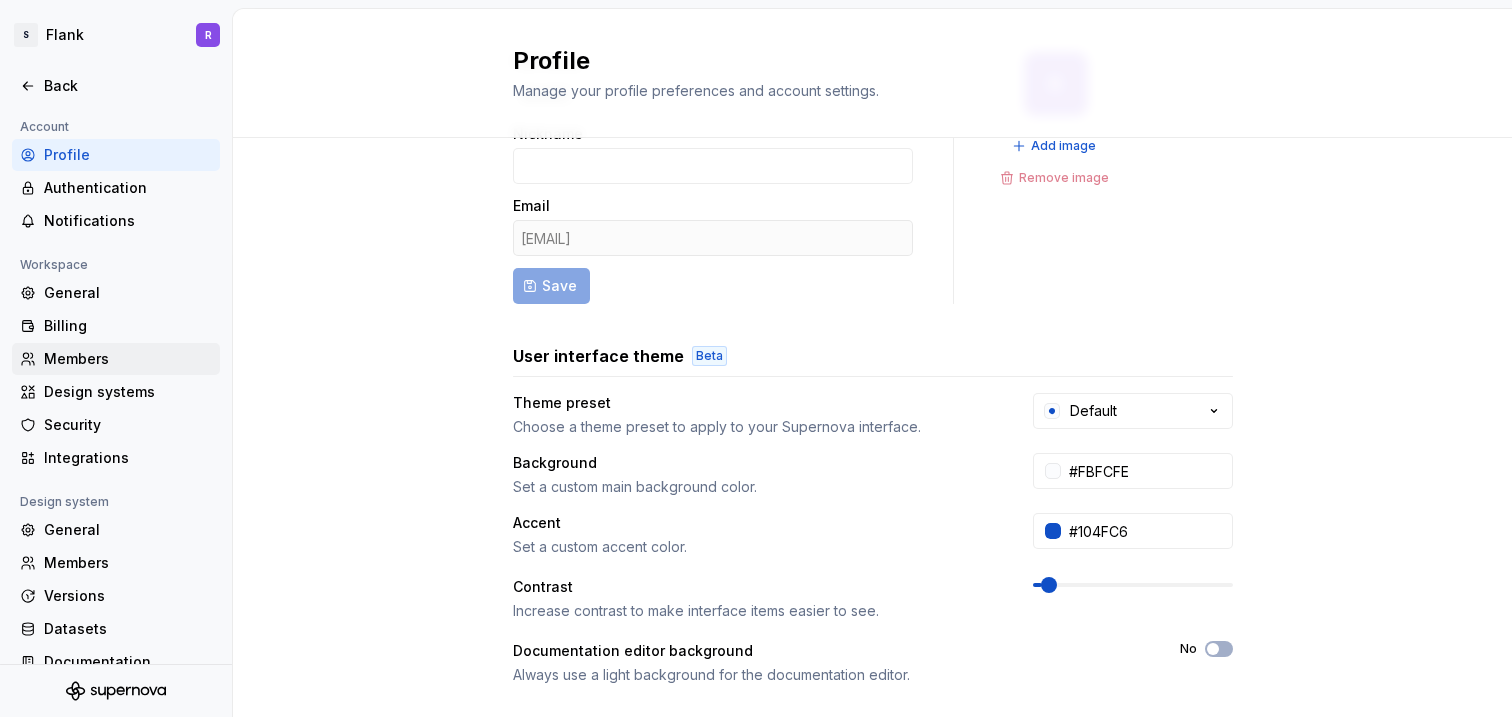 click on "Members" at bounding box center [128, 359] 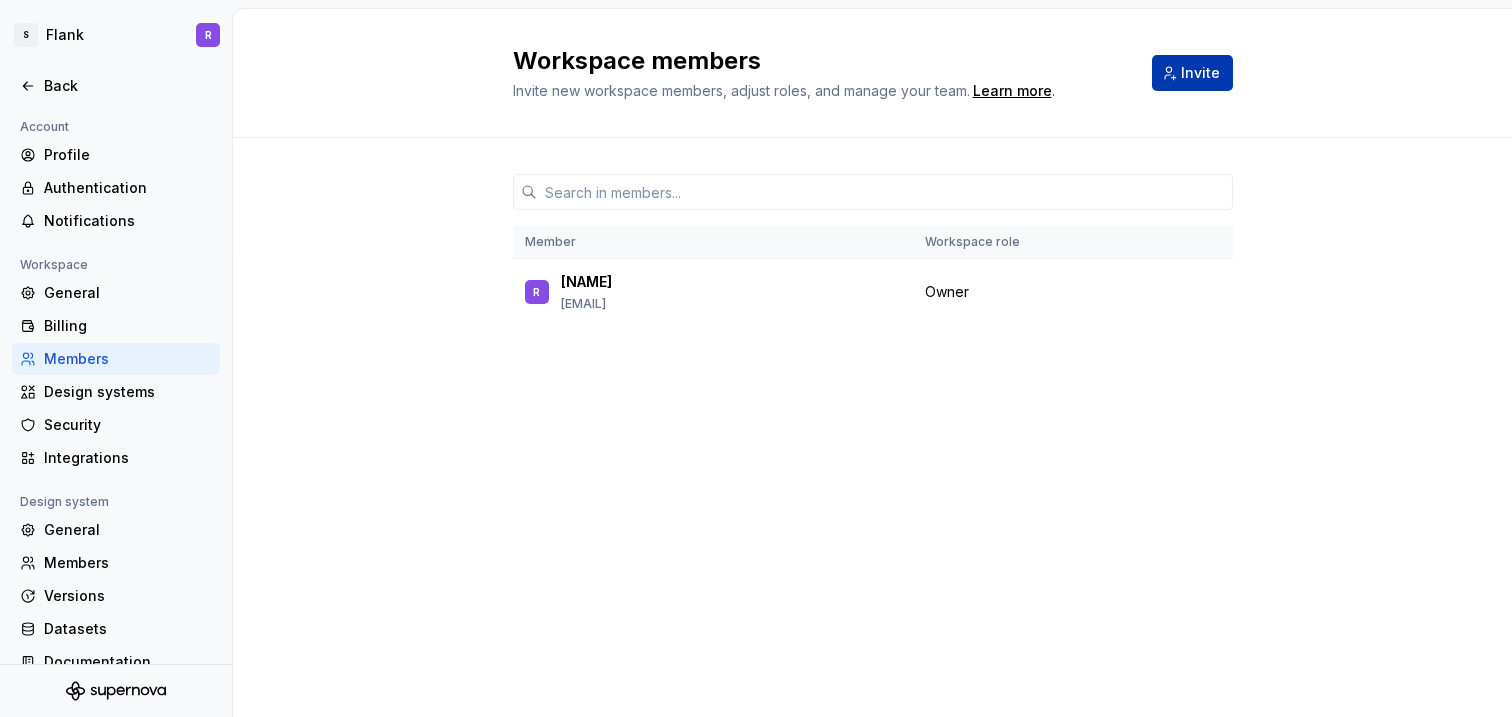 click on "Invite" at bounding box center [1200, 73] 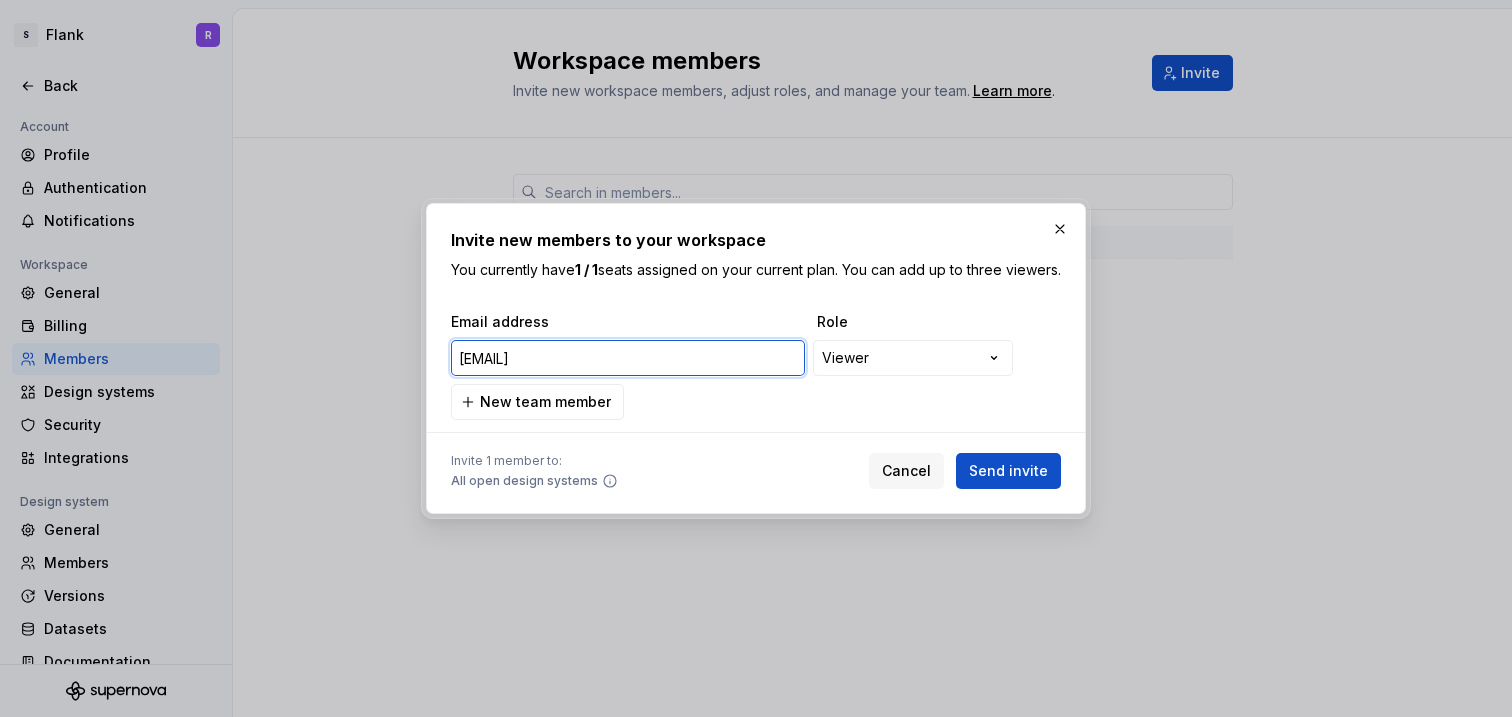 type on "[EMAIL]" 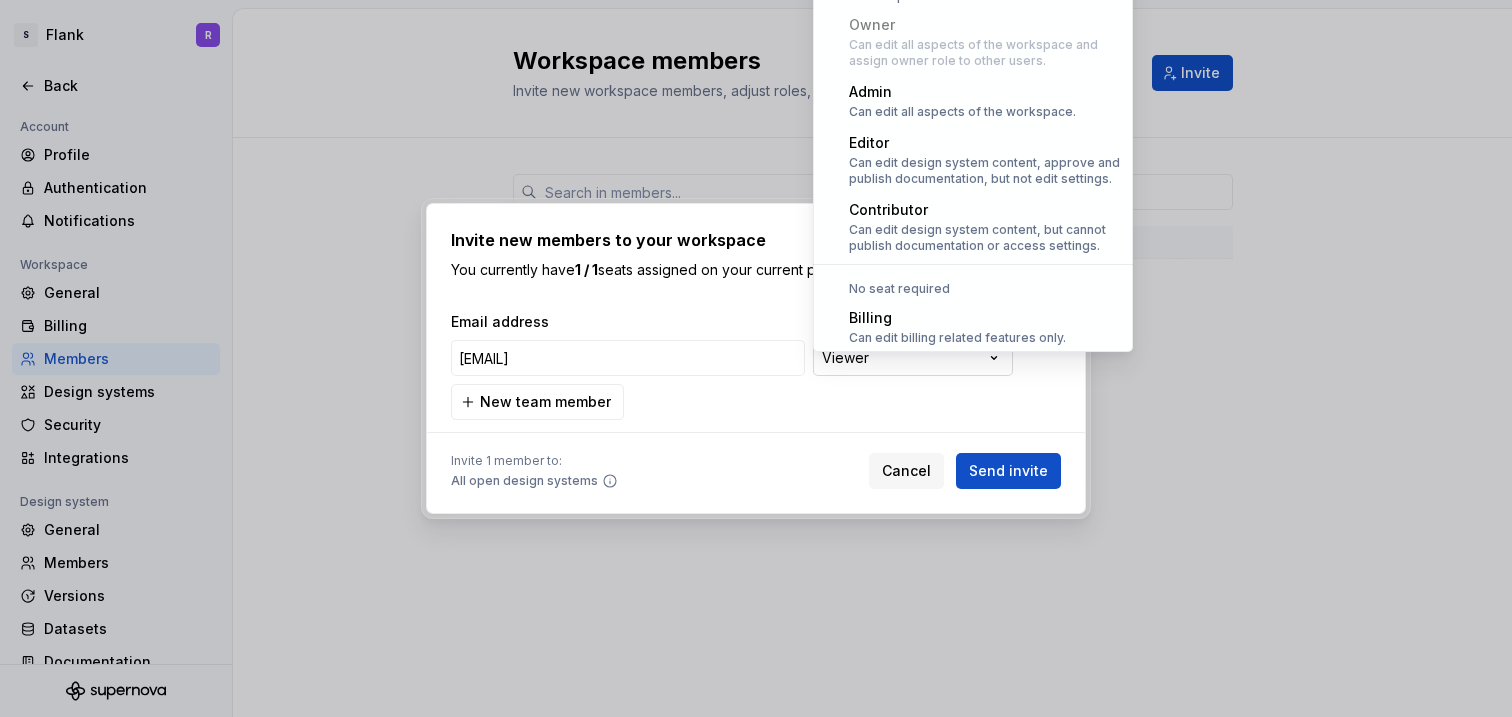 click on "**********" at bounding box center [756, 358] 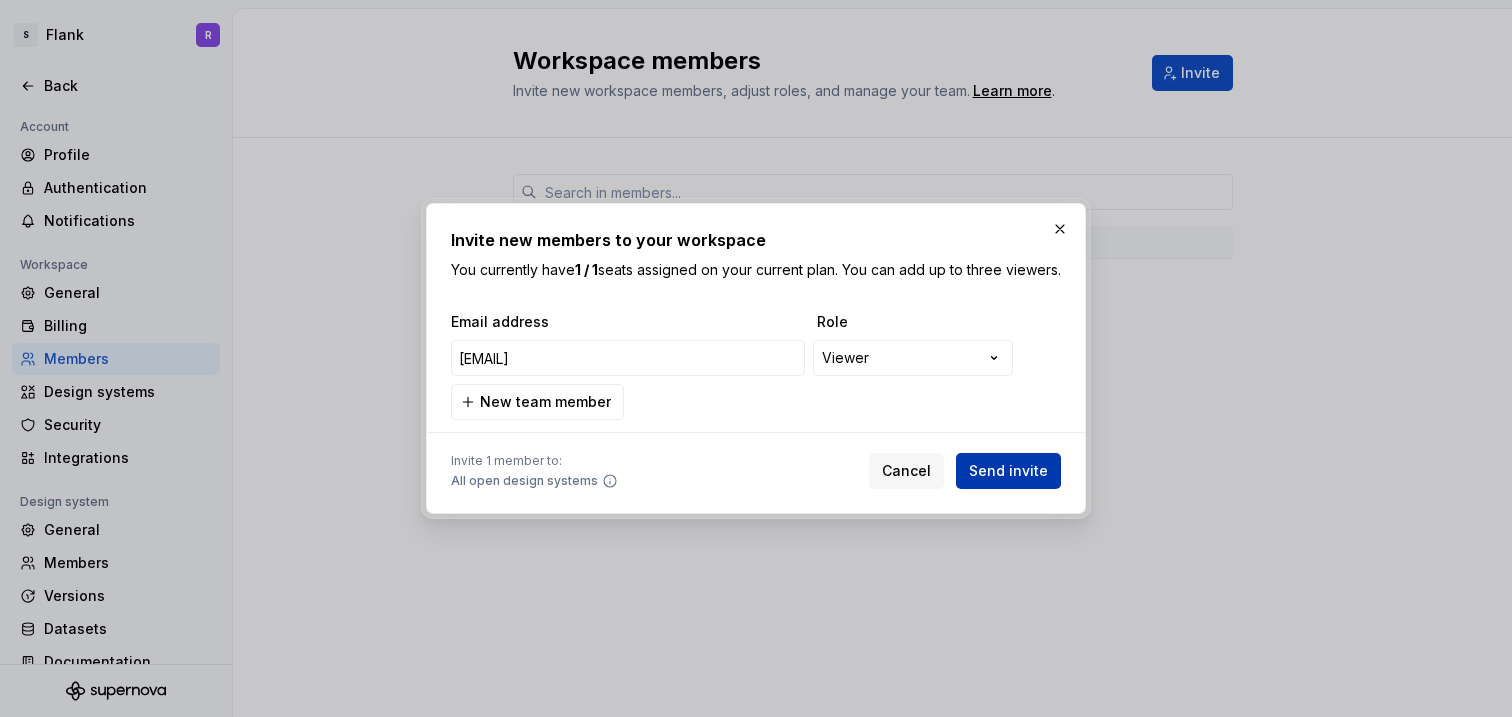click on "Send invite" at bounding box center [1008, 471] 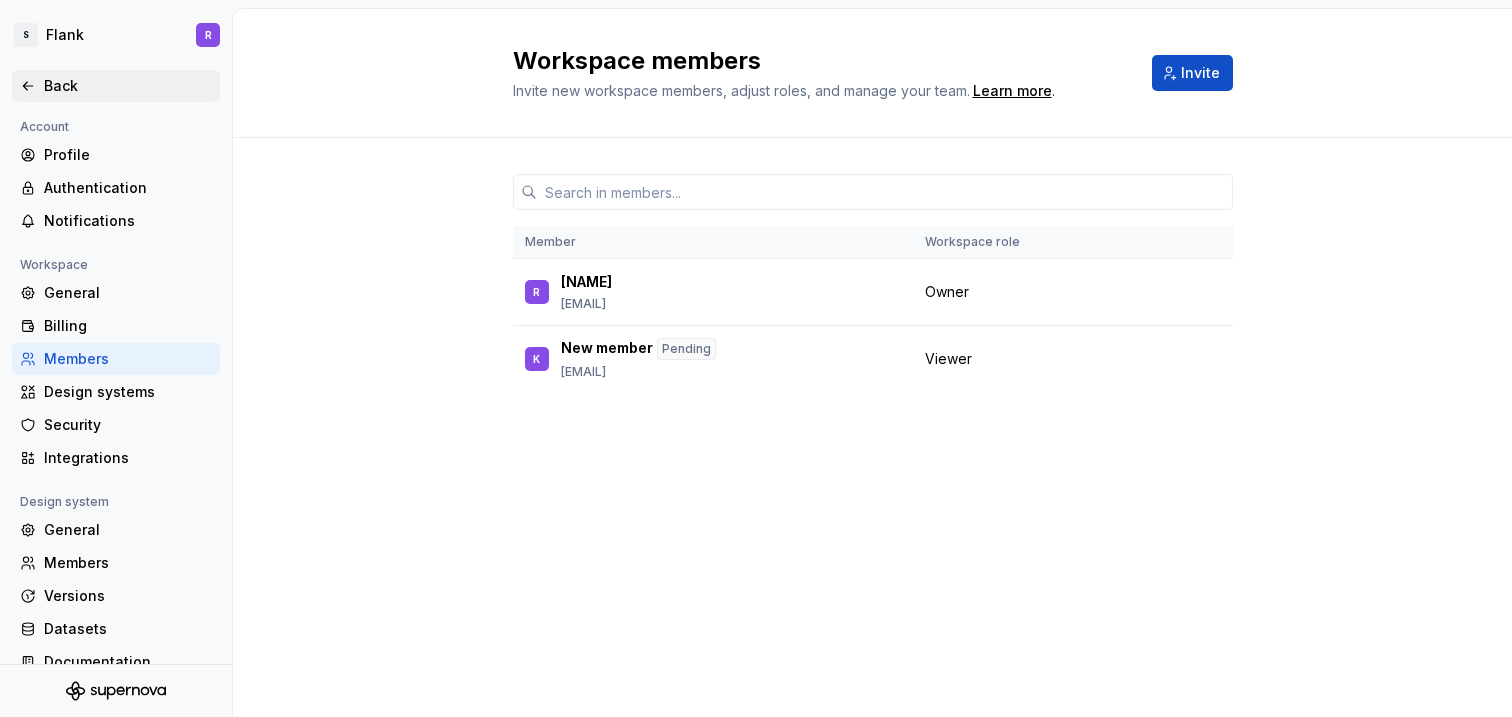 click 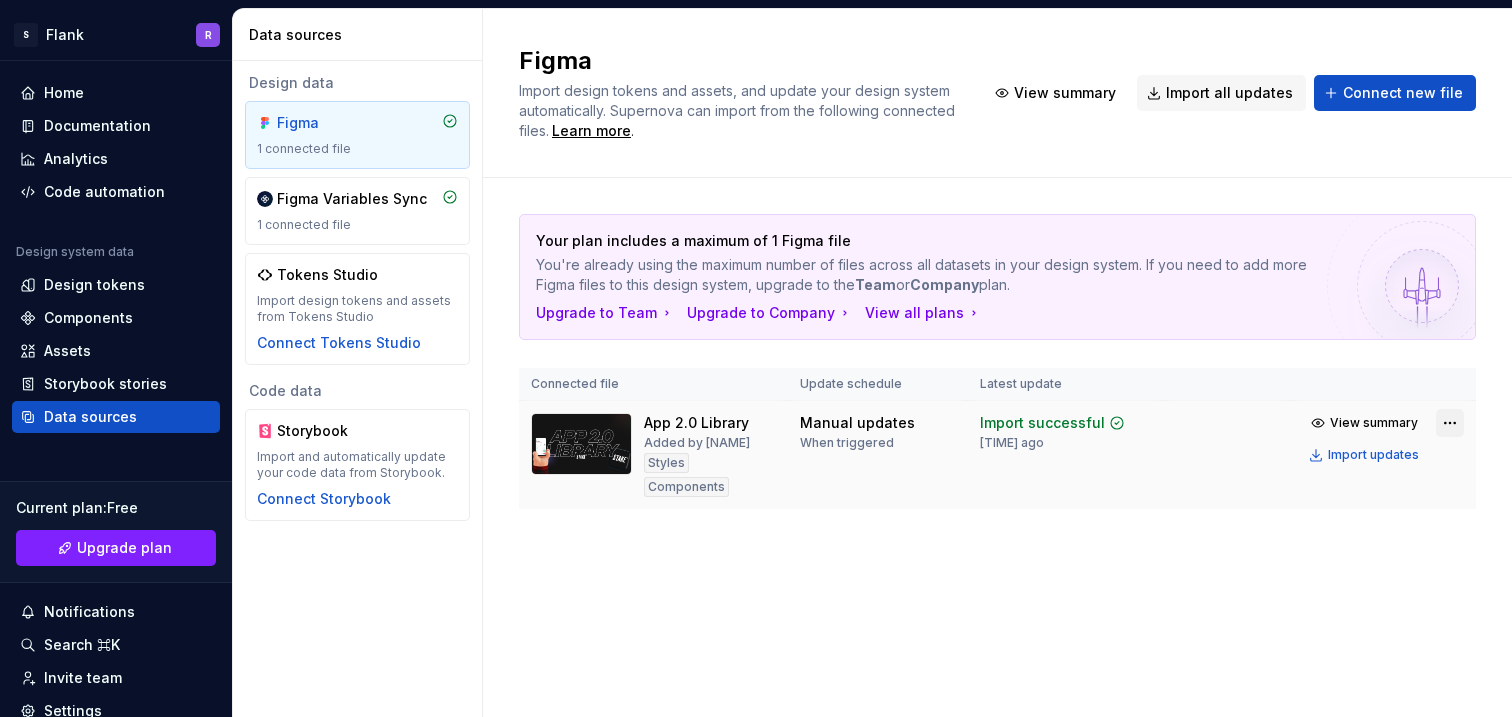 click on "S Flank R Home Documentation Analytics Code automation Design system data Design tokens Components Assets Storybook stories Data sources Current plan :  Free Upgrade plan Notifications Search ⌘K Invite team Settings Contact support Help Data sources Design data Figma 1 connected file Figma Variables Sync 1 connected file Tokens Studio Import design tokens and assets from Tokens Studio Connect Tokens Studio Code data Storybook Import and automatically update your code data from Storybook. Connect Storybook Figma Import design tokens and assets, and update your design system automatically. Supernova can import from the following connected files.   Learn more . View summary Import all updates Connect new file Your plan includes a maximum of 1 Figma file You're already using the maximum number of files across all datasets in your design system. If you need to add more Figma files to this design system, upgrade to the  Team  or  Company  plan. Upgrade to Team Upgrade to Company View all plans Connected file" at bounding box center (756, 358) 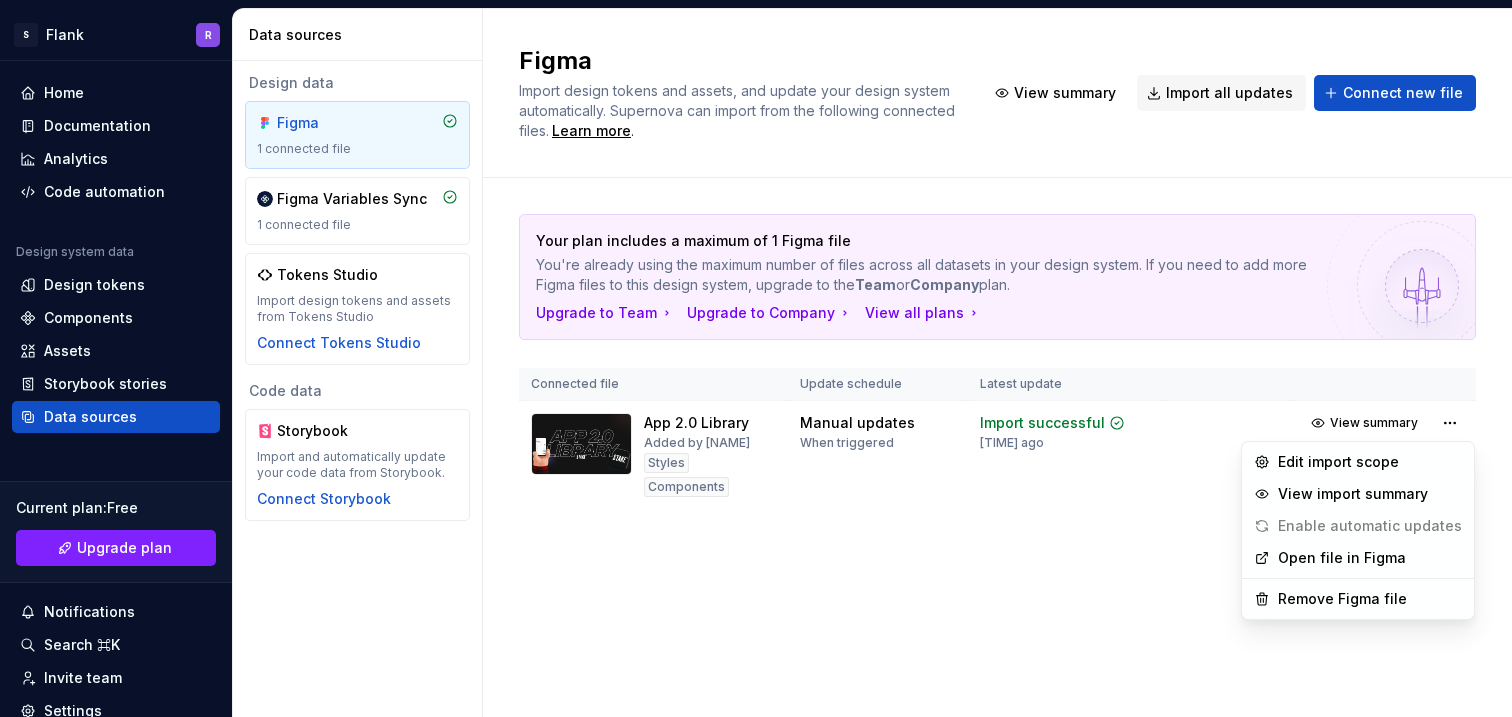 click on "S Flank R Home Documentation Analytics Code automation Design system data Design tokens Components Assets Storybook stories Data sources Current plan :  Free Upgrade plan Notifications Search ⌘K Invite team Settings Contact support Help Data sources Design data Figma 1 connected file Figma Variables Sync 1 connected file Tokens Studio Import design tokens and assets from Tokens Studio Connect Tokens Studio Code data Storybook Import and automatically update your code data from Storybook. Connect Storybook Figma Import design tokens and assets, and update your design system automatically. Supernova can import from the following connected files.   Learn more . View summary Import all updates Connect new file Your plan includes a maximum of 1 Figma file You're already using the maximum number of files across all datasets in your design system. If you need to add more Figma files to this design system, upgrade to the  Team  or  Company  plan. Upgrade to Team Upgrade to Company View all plans Connected file" at bounding box center [756, 358] 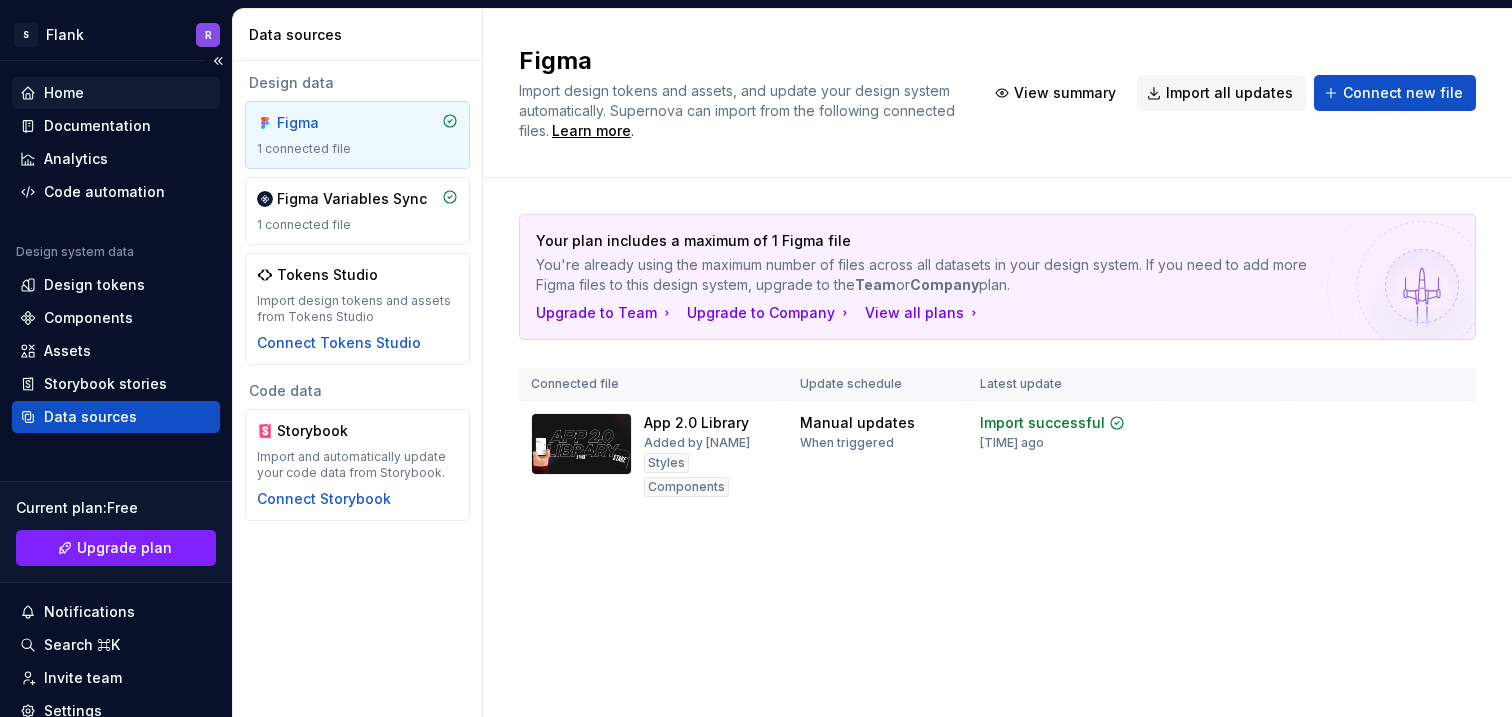 click on "Home" at bounding box center (64, 93) 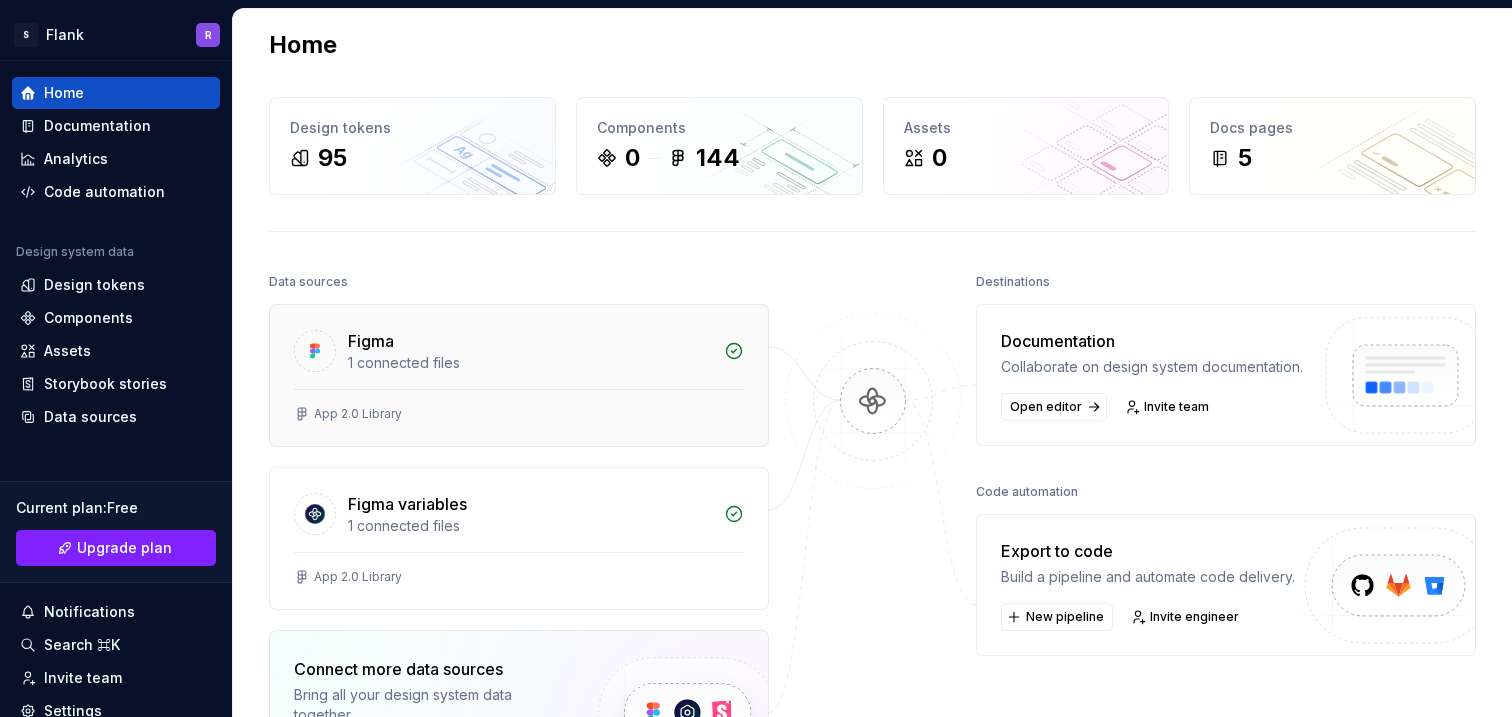 scroll, scrollTop: 0, scrollLeft: 0, axis: both 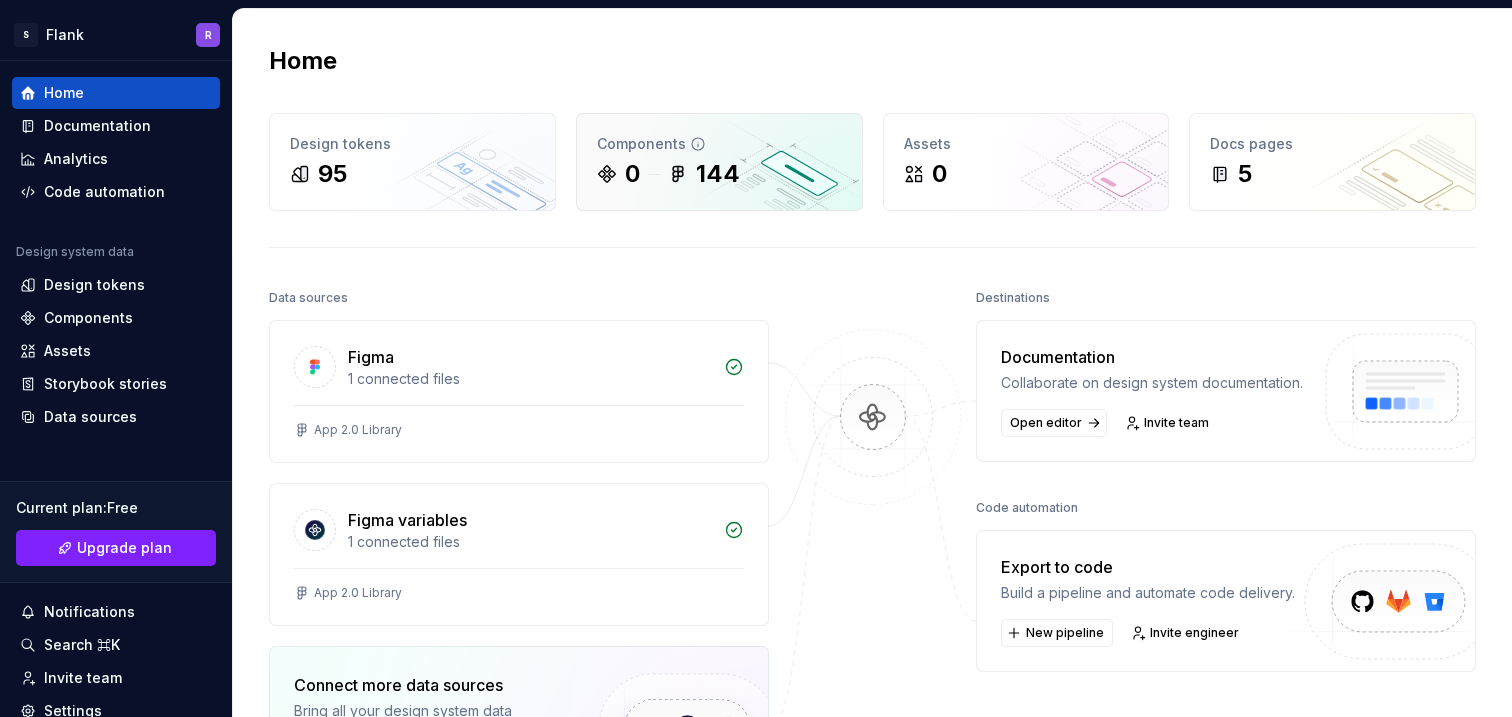 click on "144" at bounding box center [718, 174] 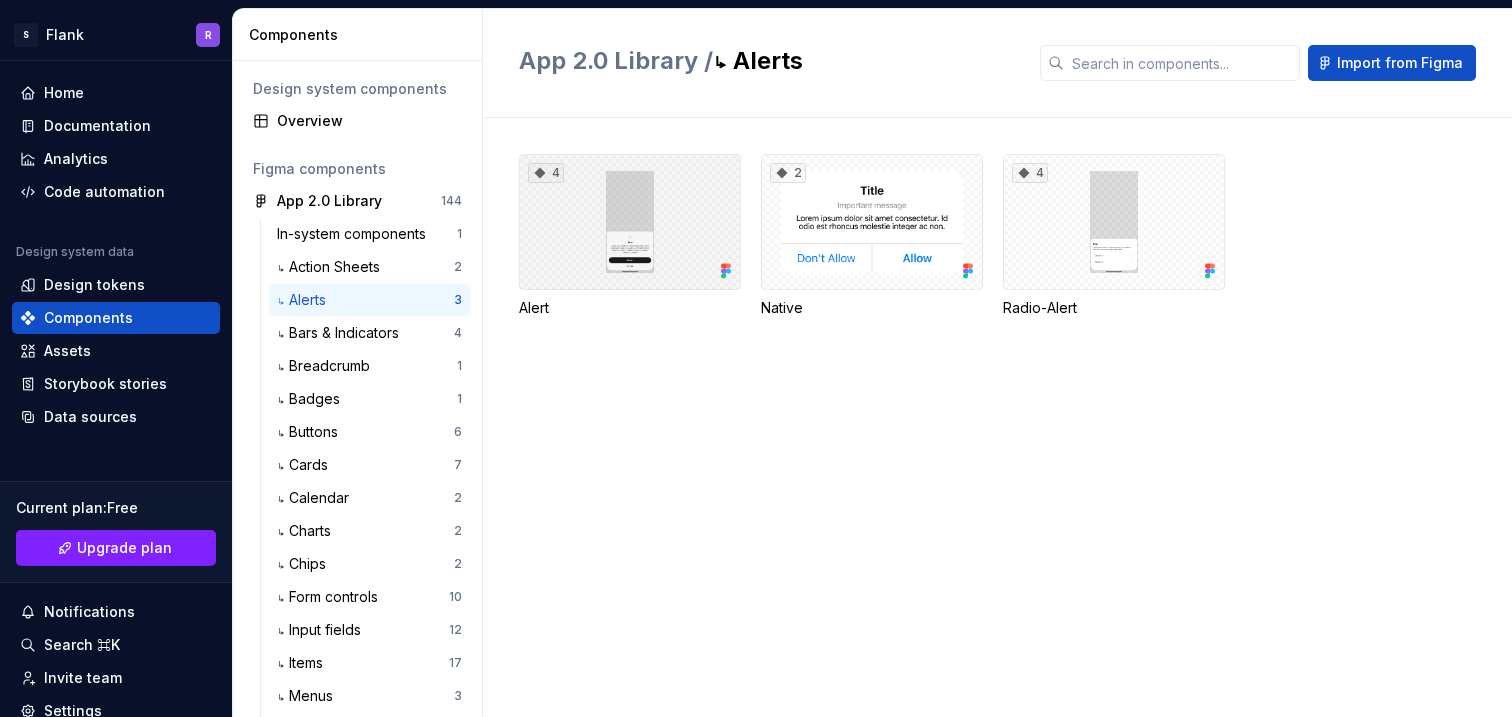 click on "4" at bounding box center [630, 222] 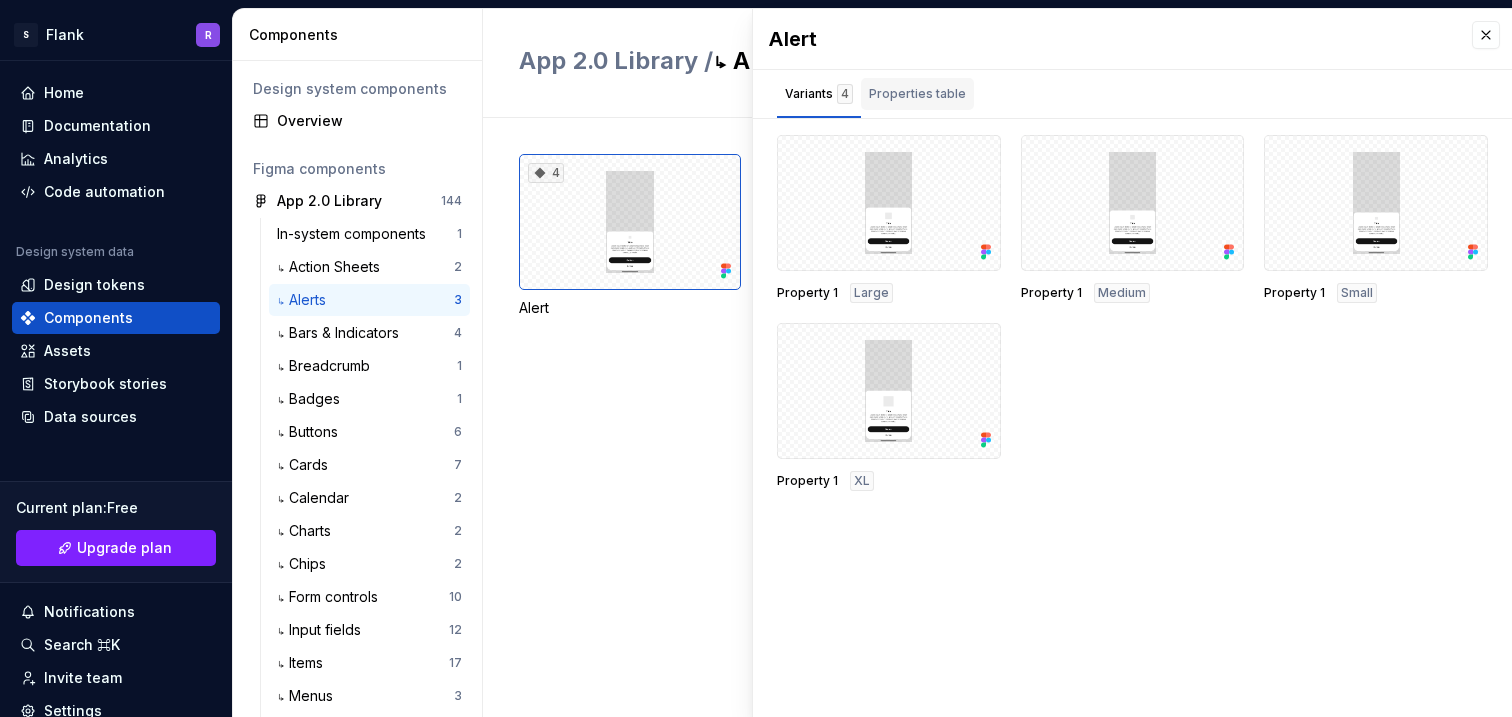 click on "Properties table" at bounding box center [917, 94] 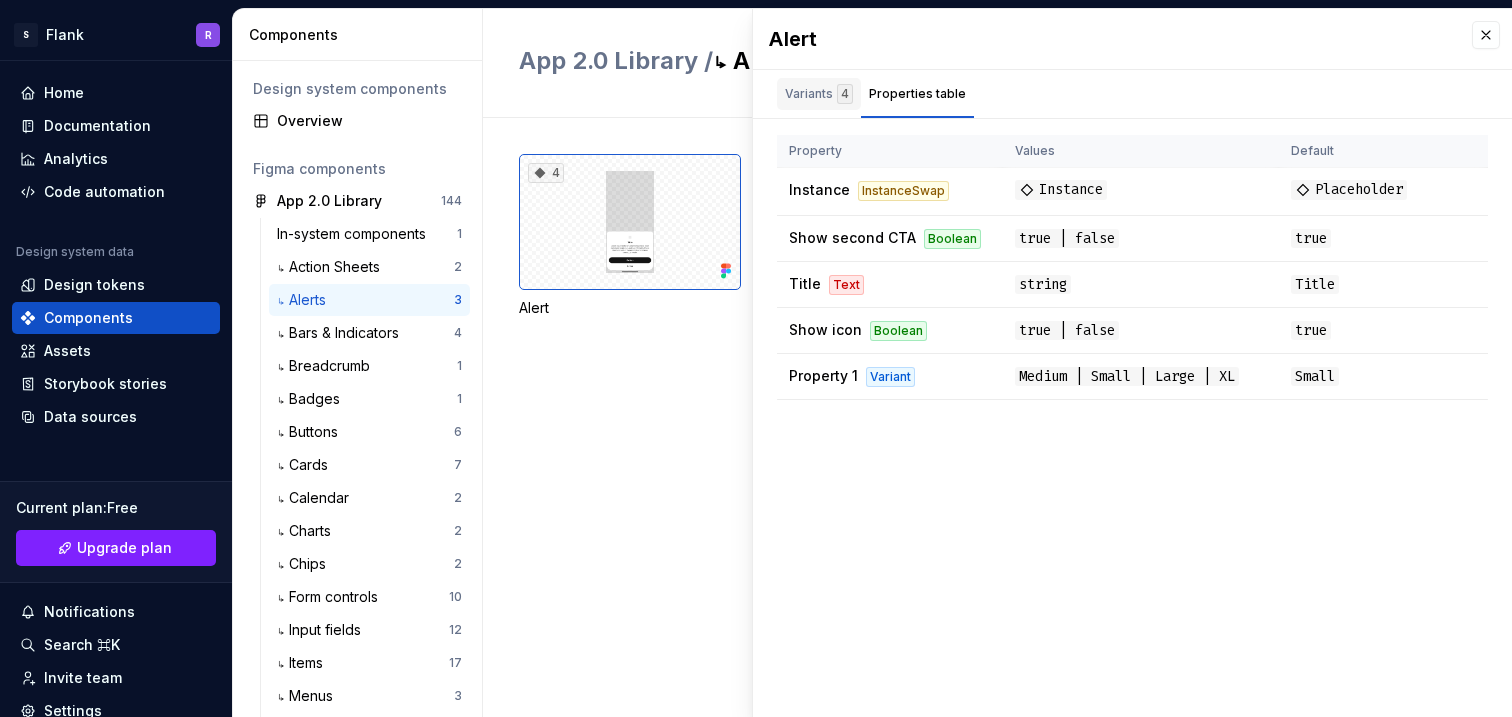 click on "Variants 4" at bounding box center [819, 94] 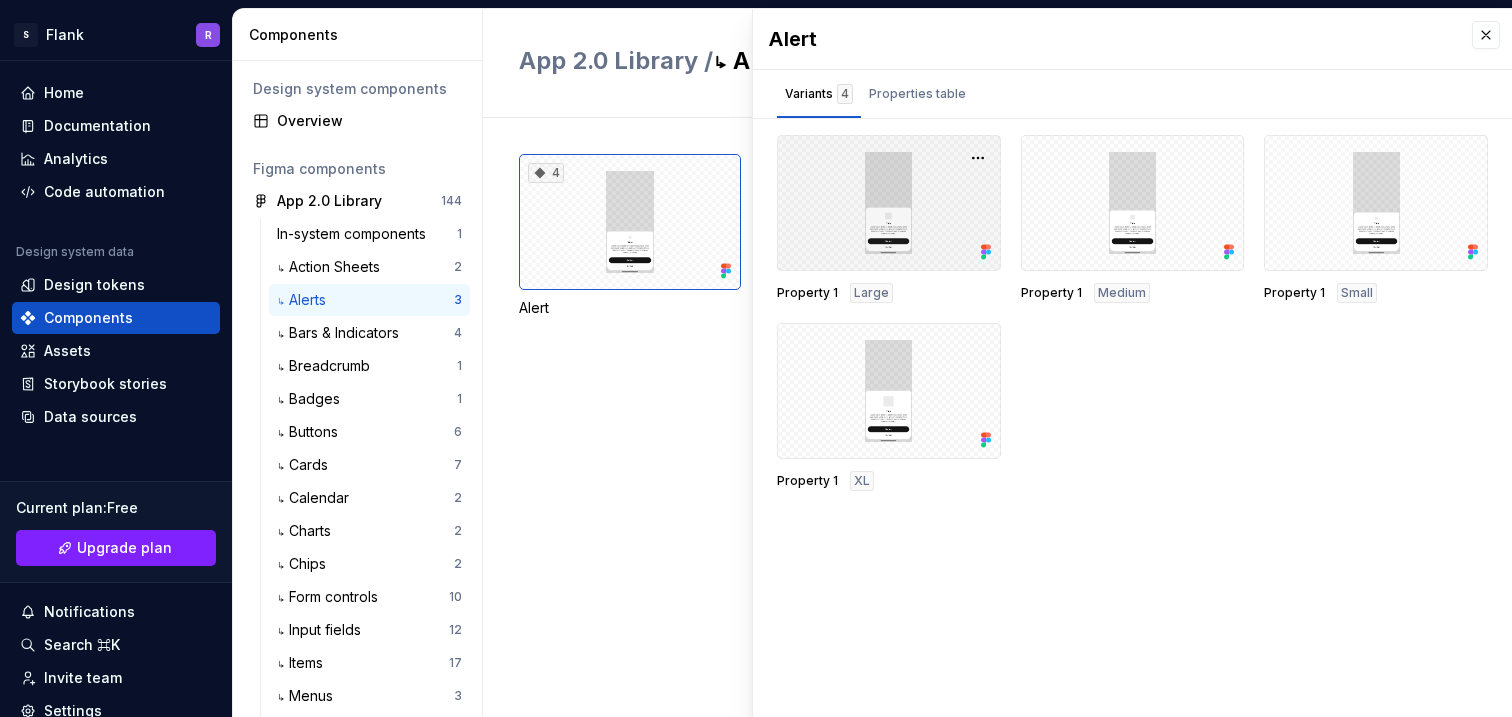 click at bounding box center (889, 203) 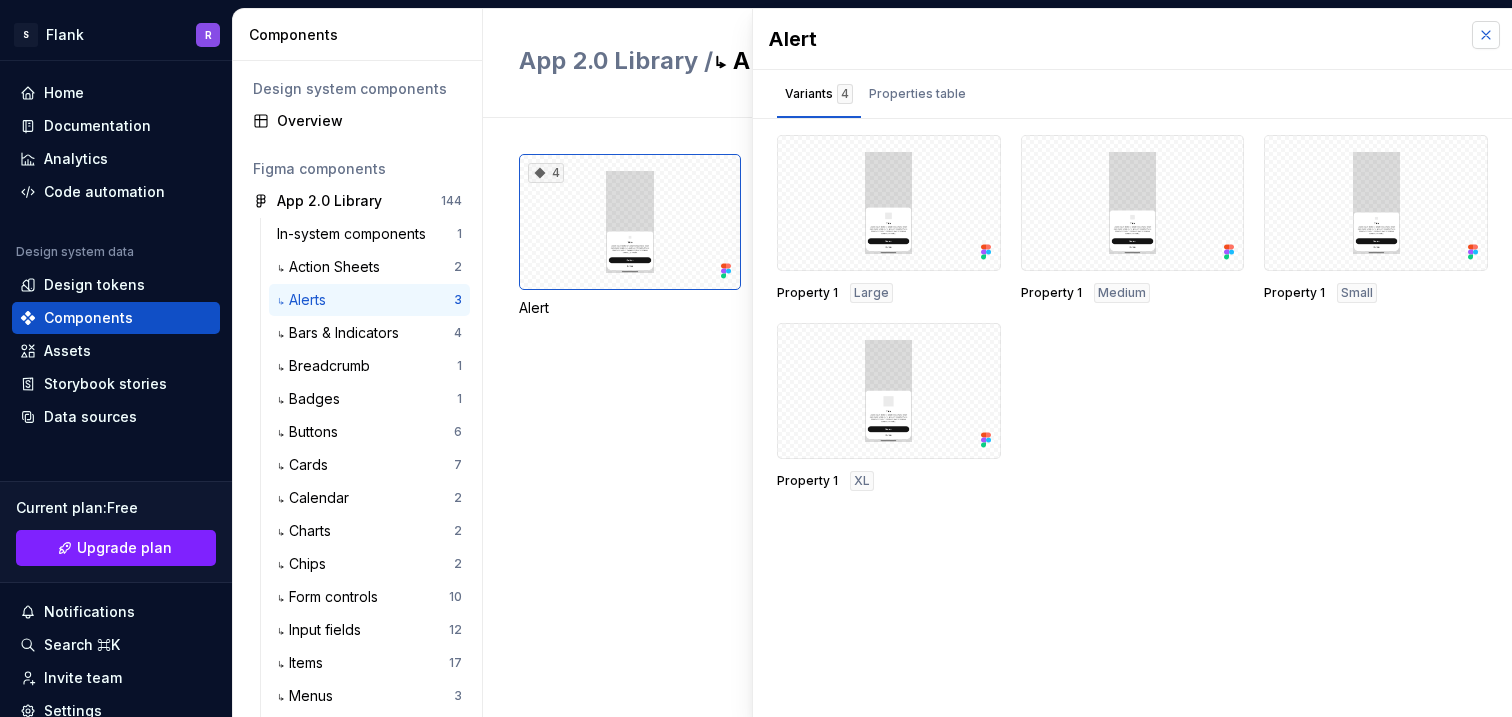 click at bounding box center [1486, 35] 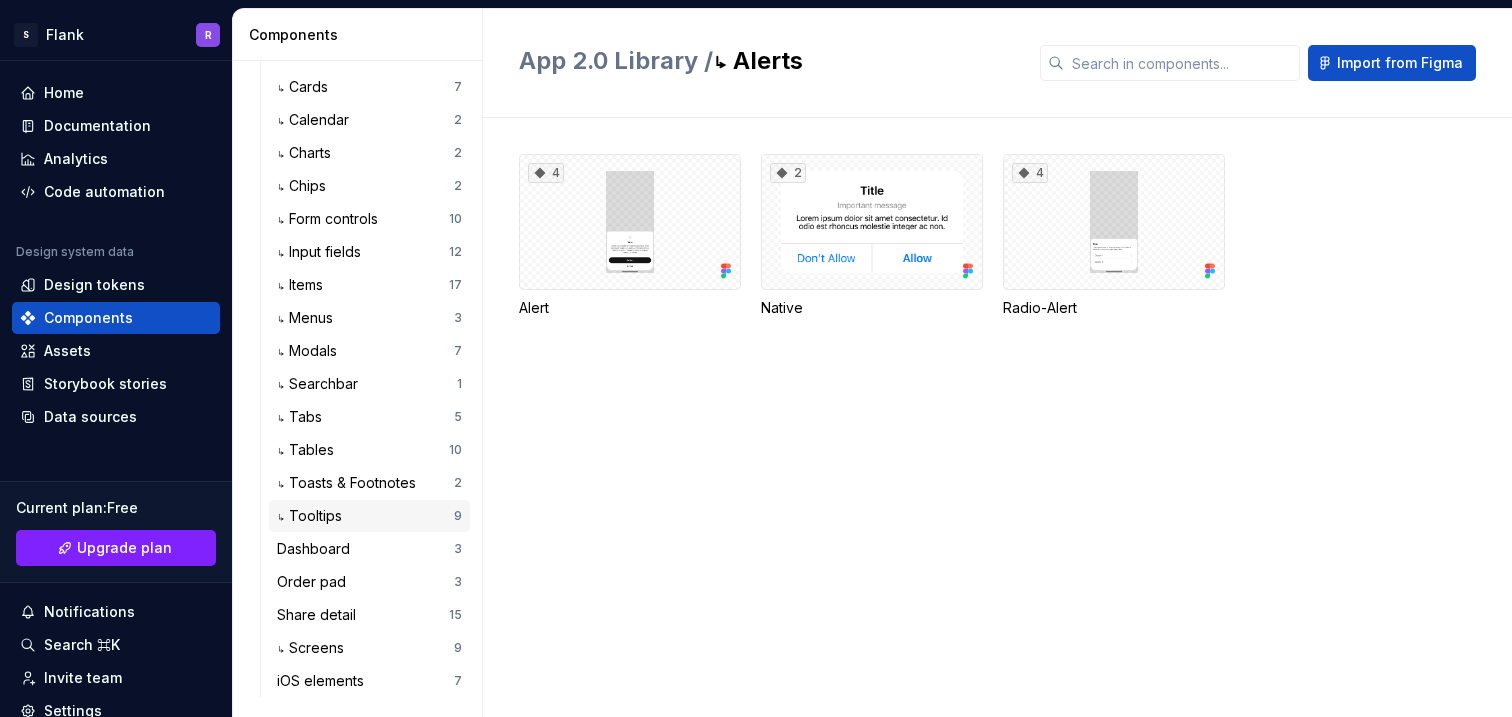scroll, scrollTop: 0, scrollLeft: 0, axis: both 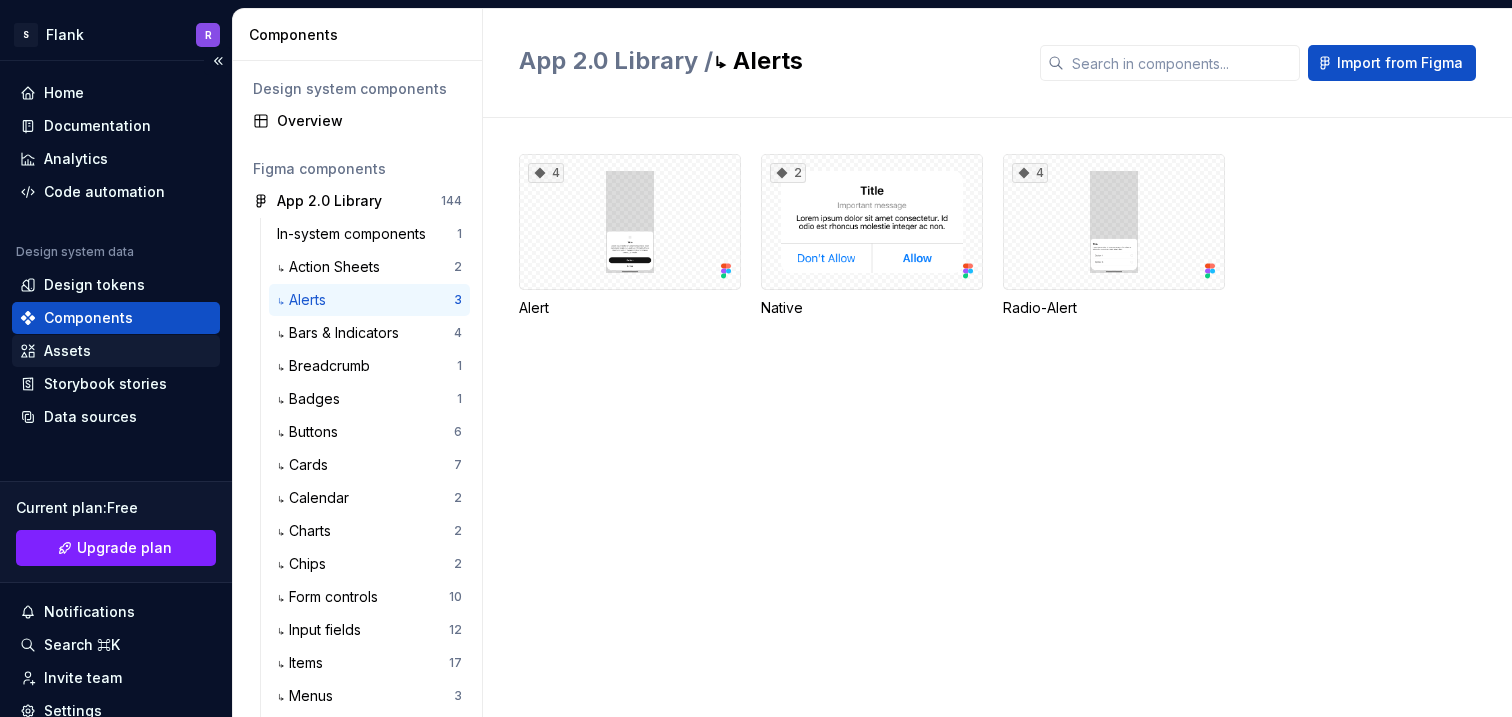 click on "Assets" at bounding box center (116, 351) 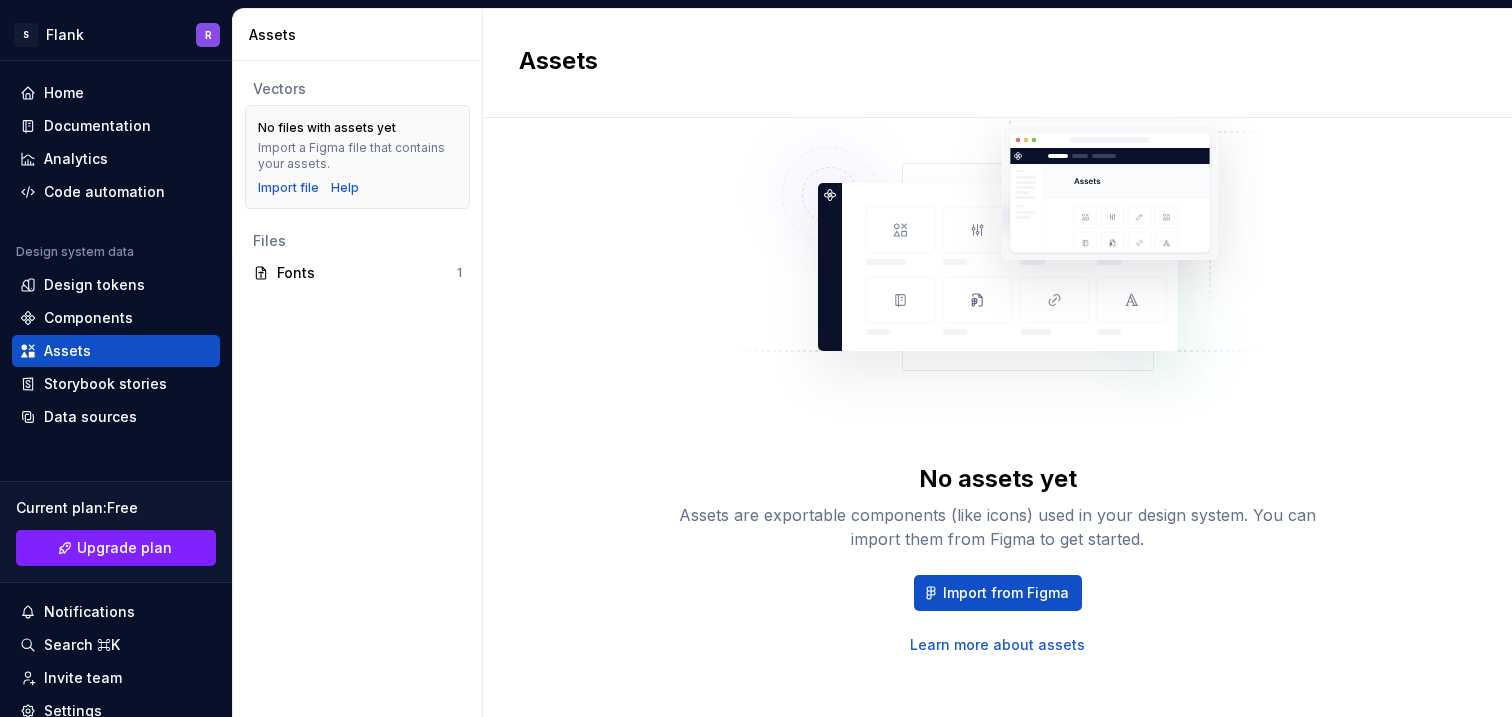 scroll, scrollTop: 109, scrollLeft: 0, axis: vertical 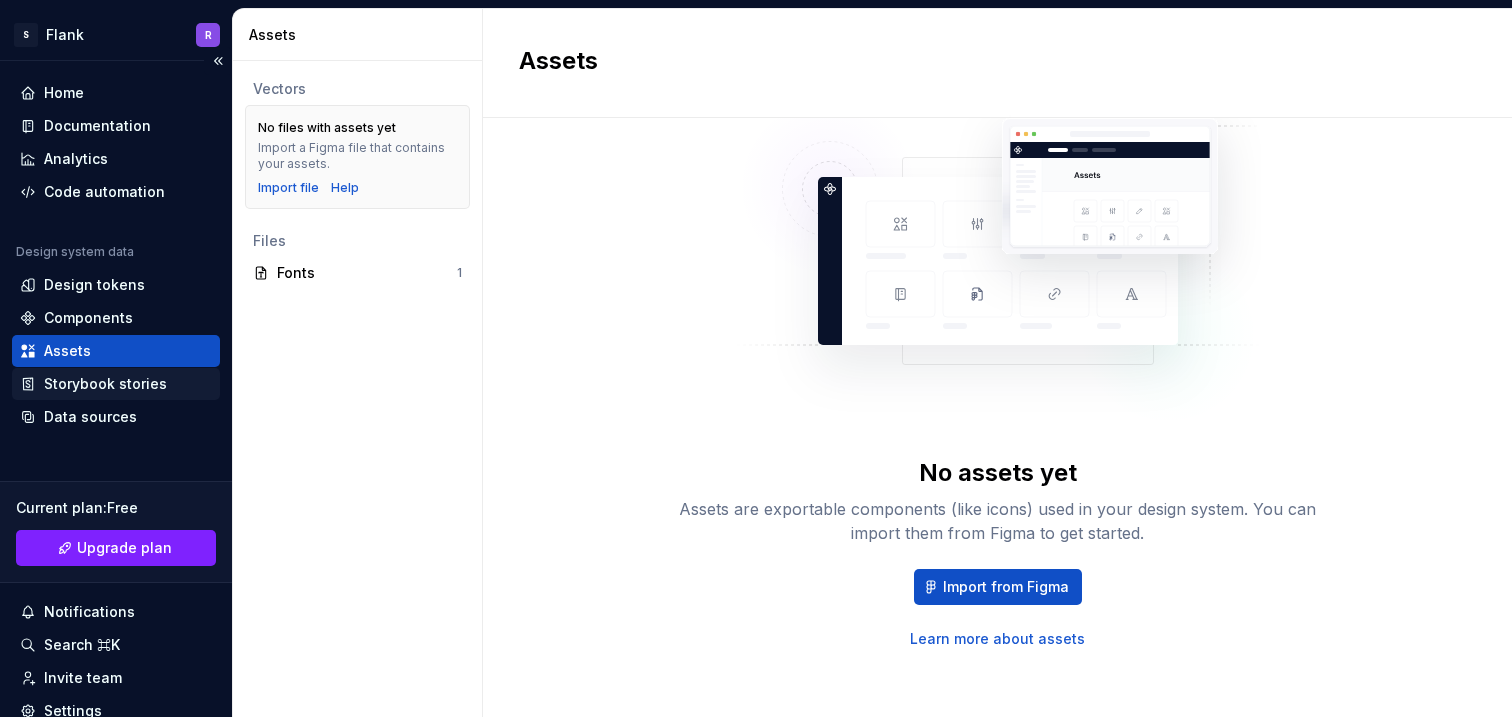 click on "Storybook stories" at bounding box center (105, 384) 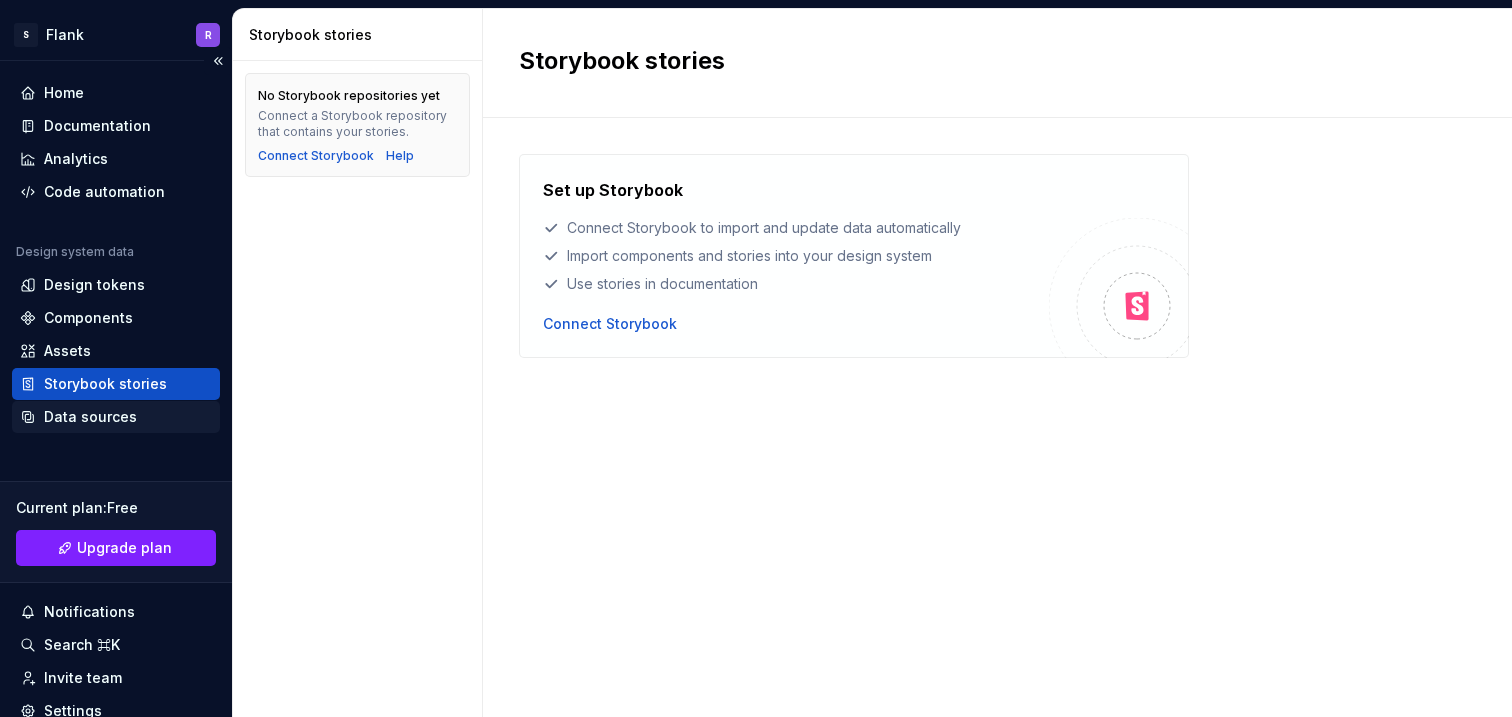 click on "Data sources" at bounding box center [90, 417] 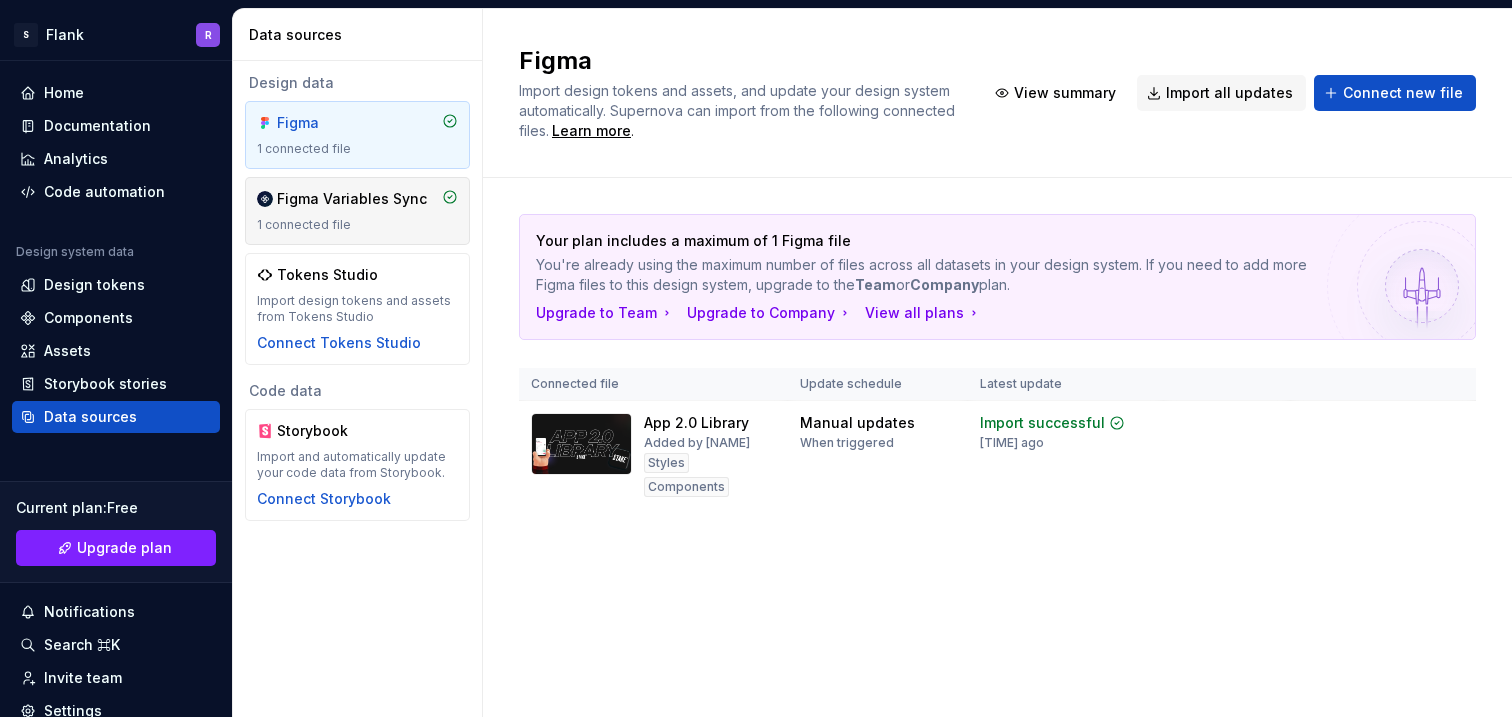 click on "Figma Variables Sync" at bounding box center [352, 199] 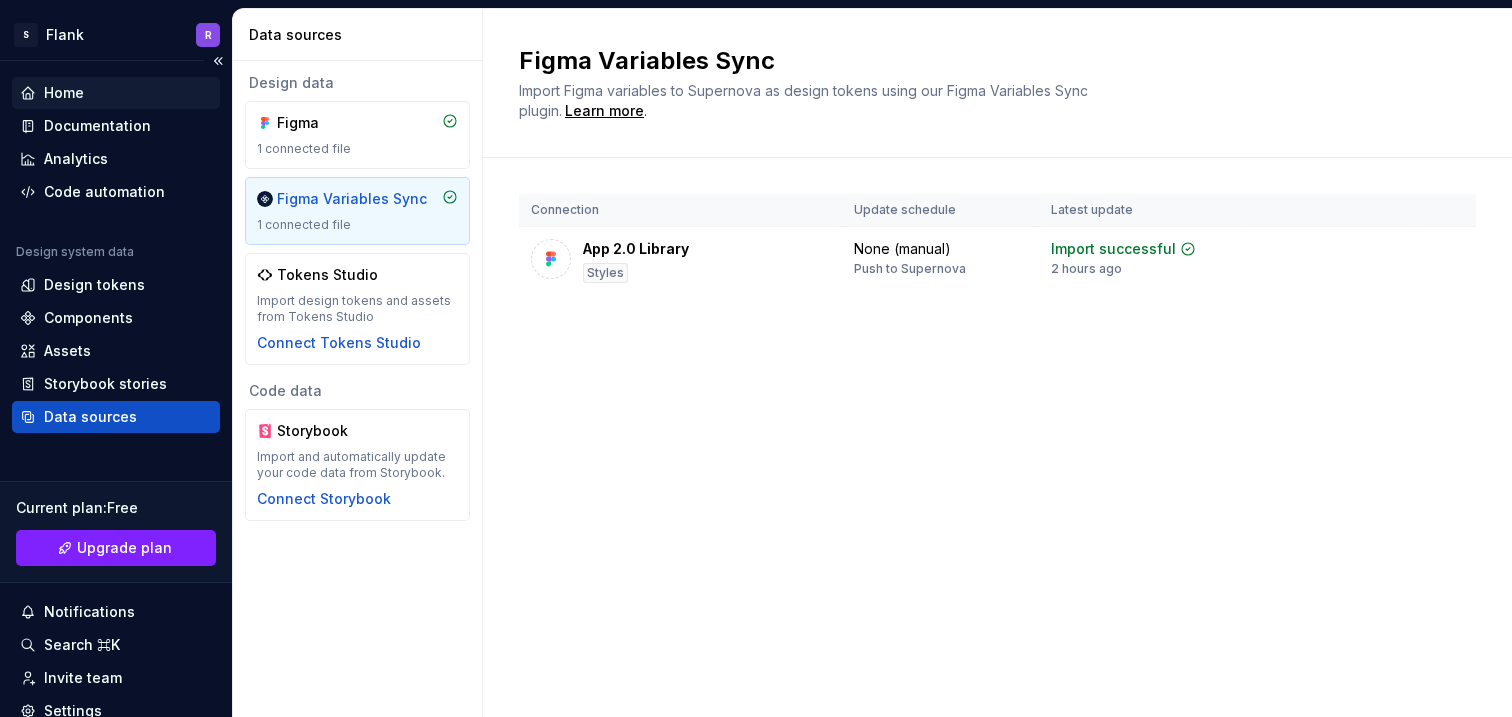 click on "Home" at bounding box center (64, 93) 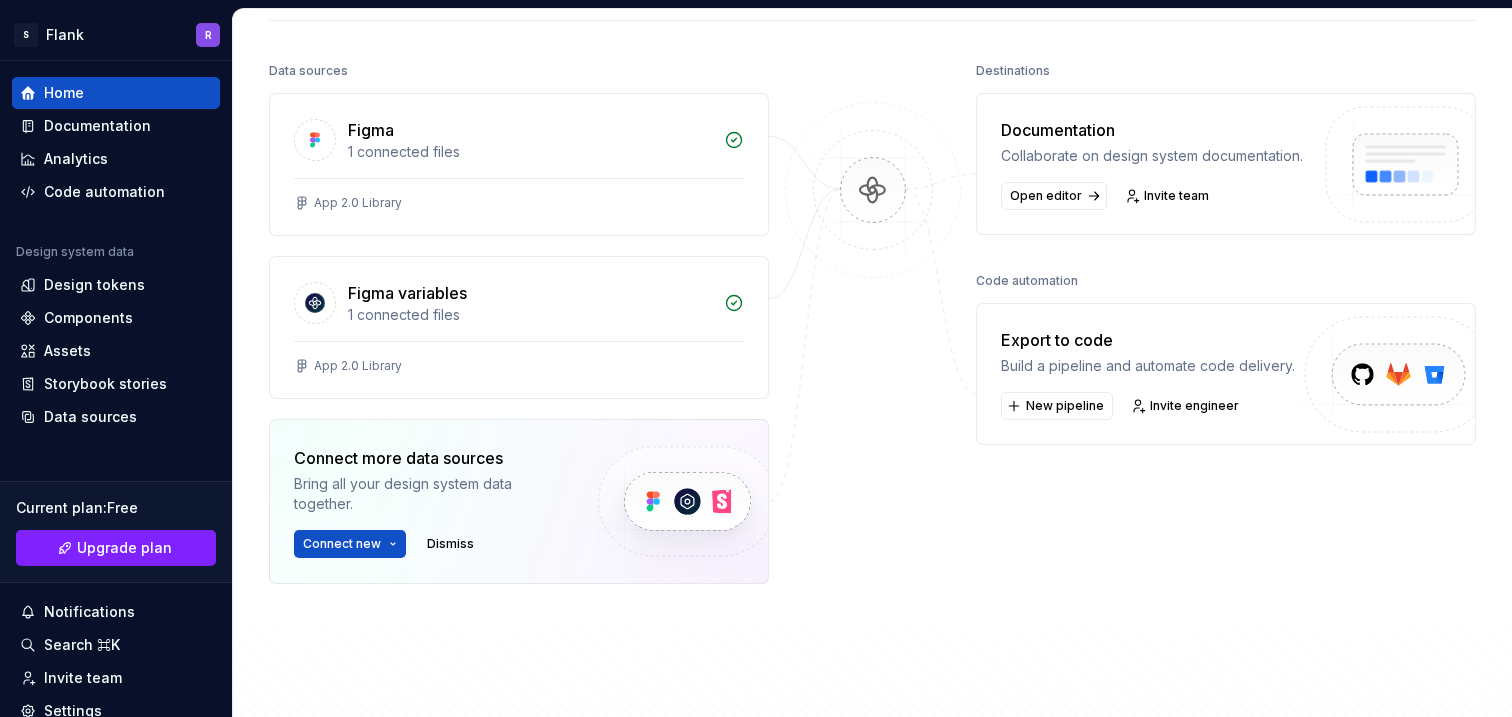 scroll, scrollTop: 233, scrollLeft: 0, axis: vertical 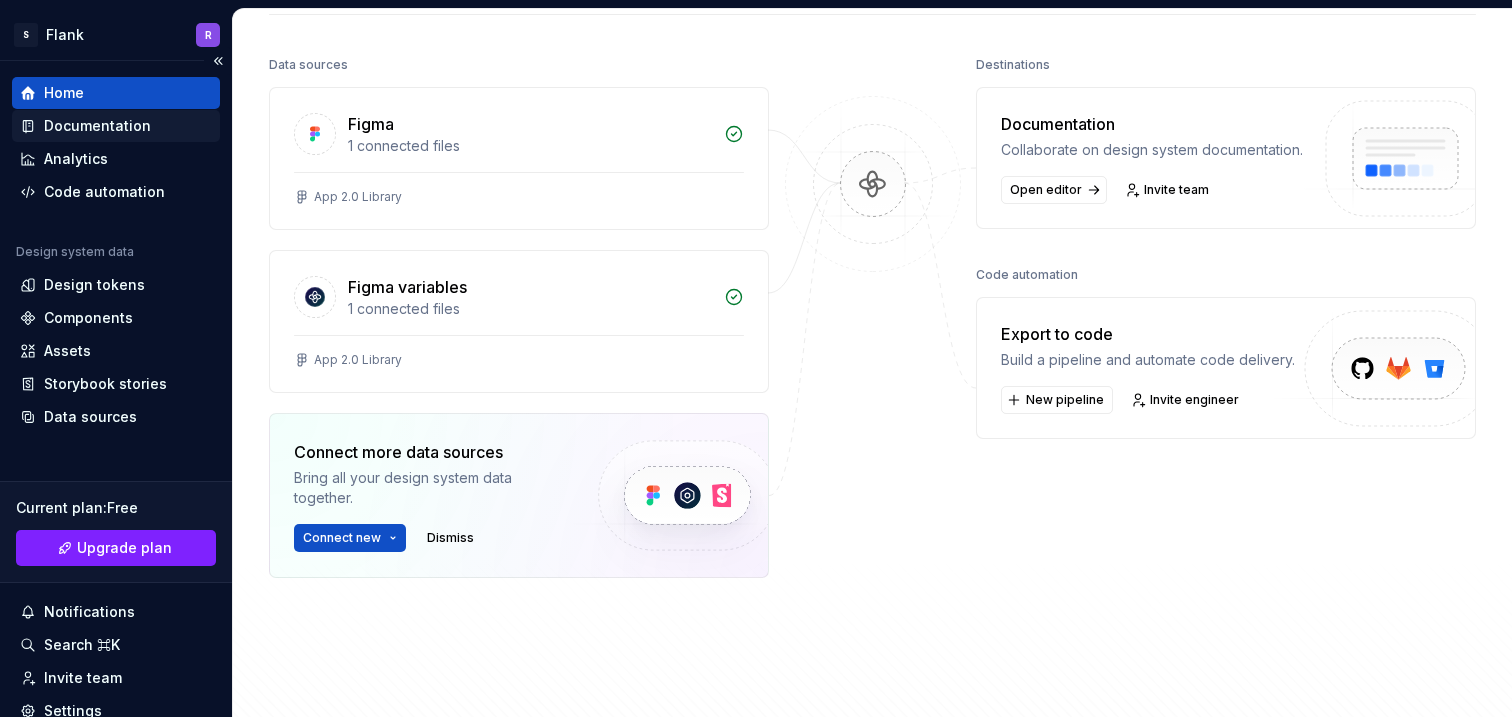 click on "Documentation" at bounding box center [116, 126] 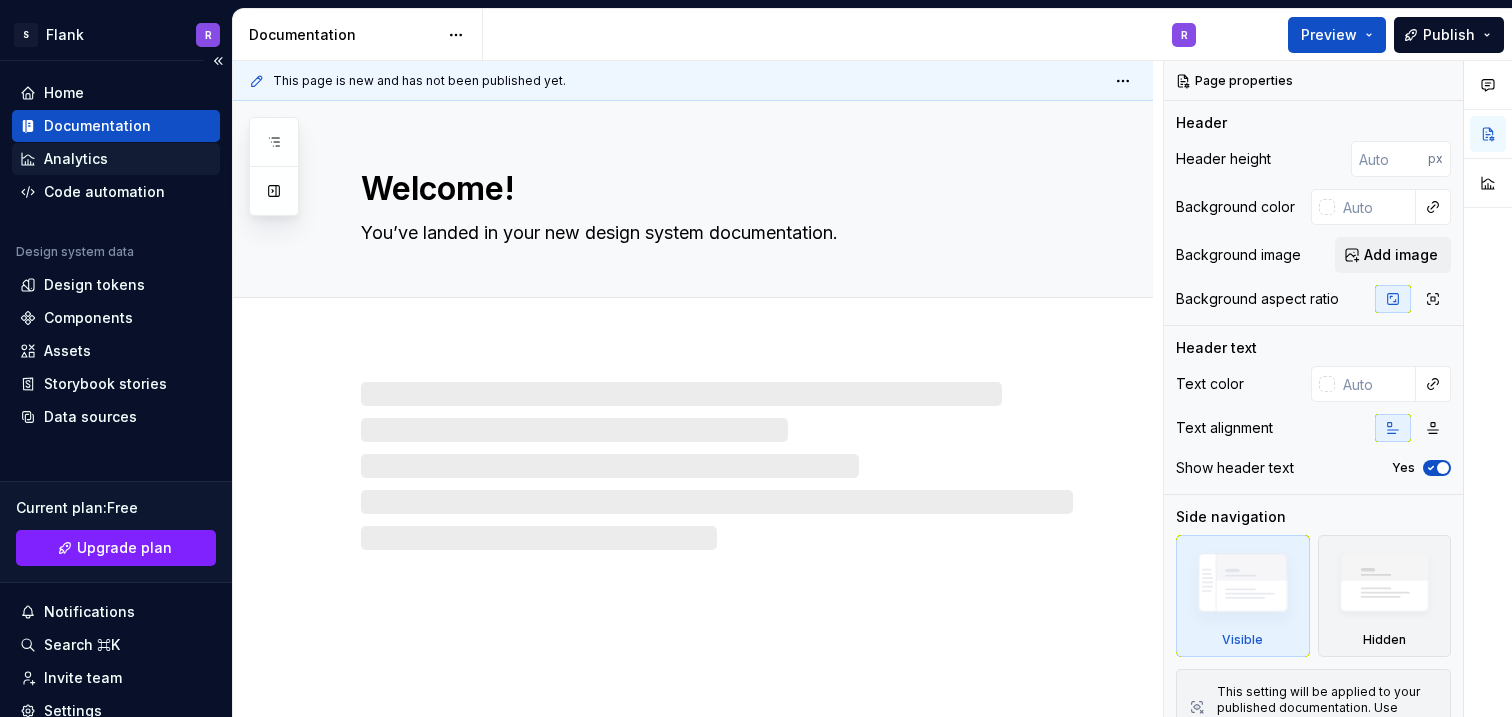 click on "Analytics" at bounding box center (76, 159) 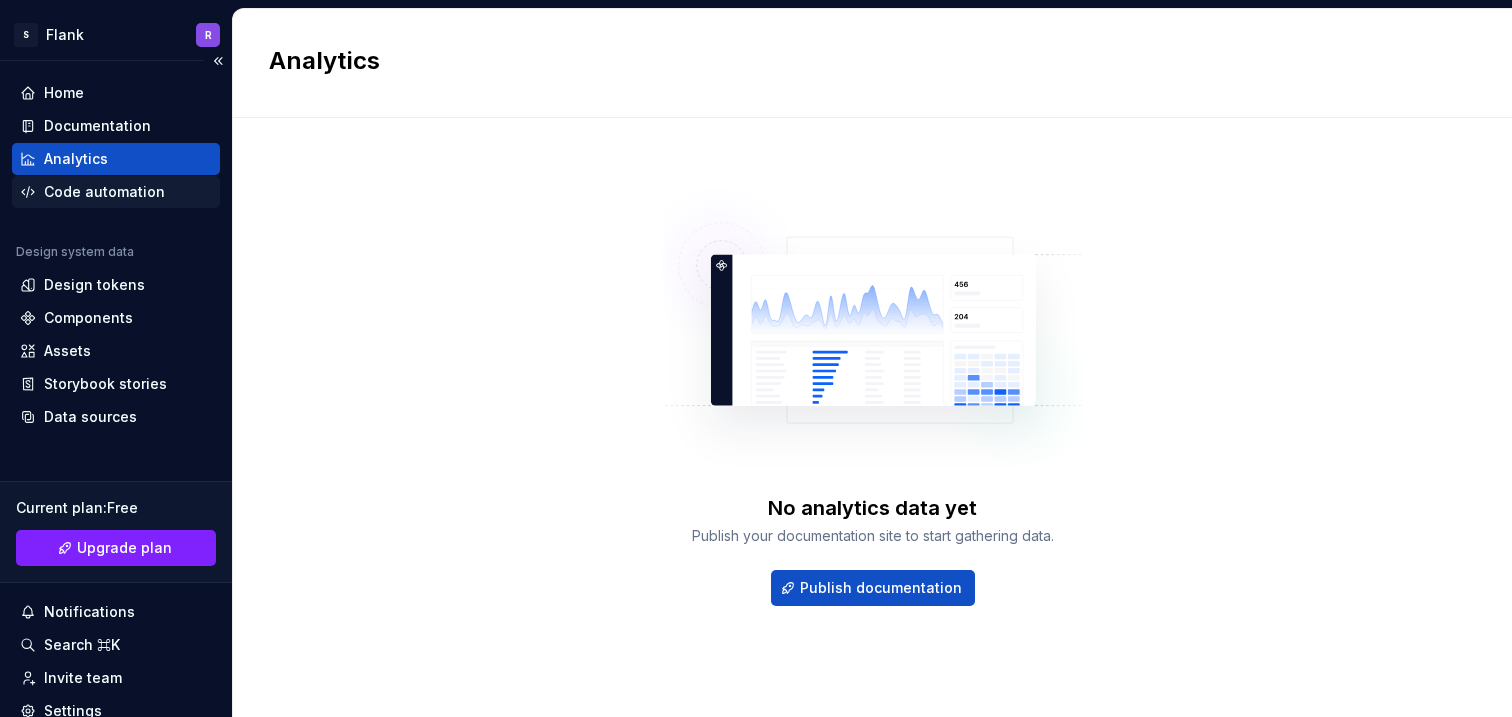 click on "Code automation" at bounding box center [104, 192] 